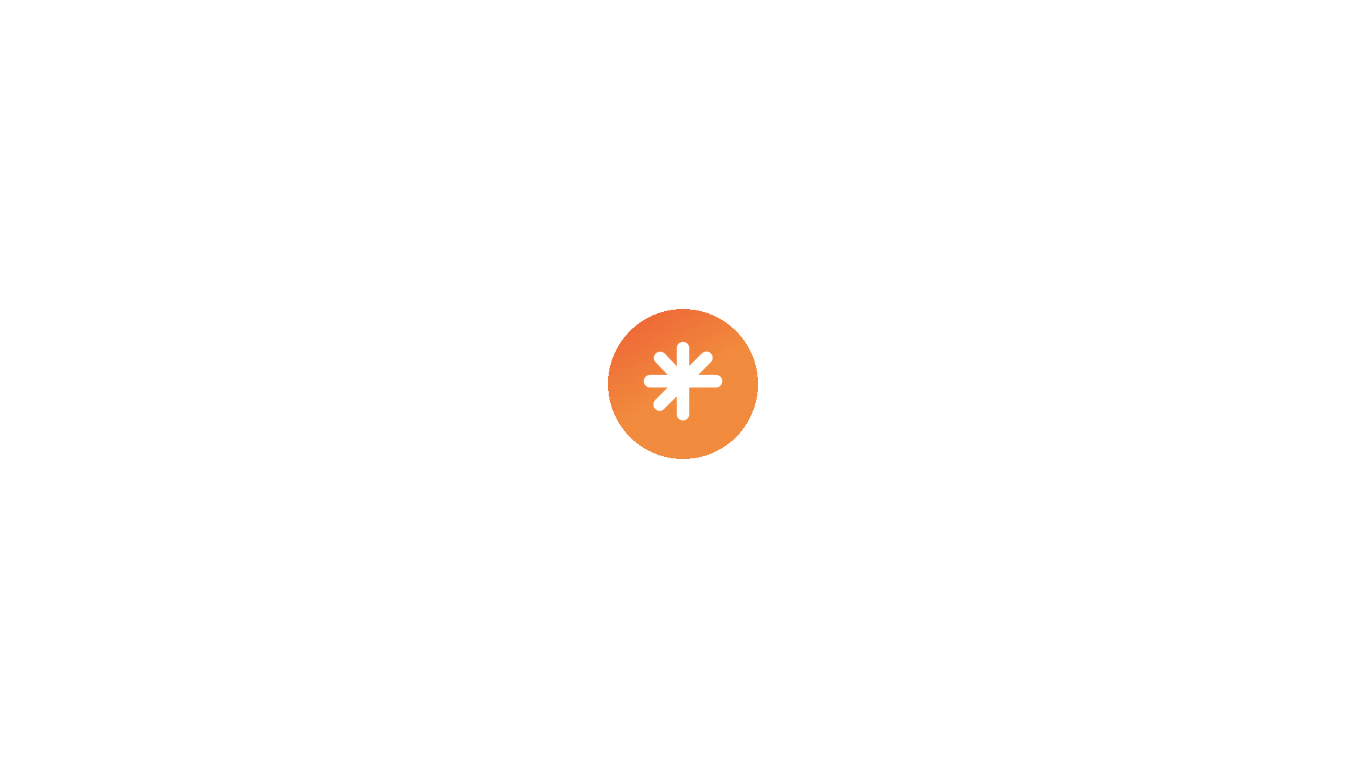 scroll, scrollTop: 0, scrollLeft: 0, axis: both 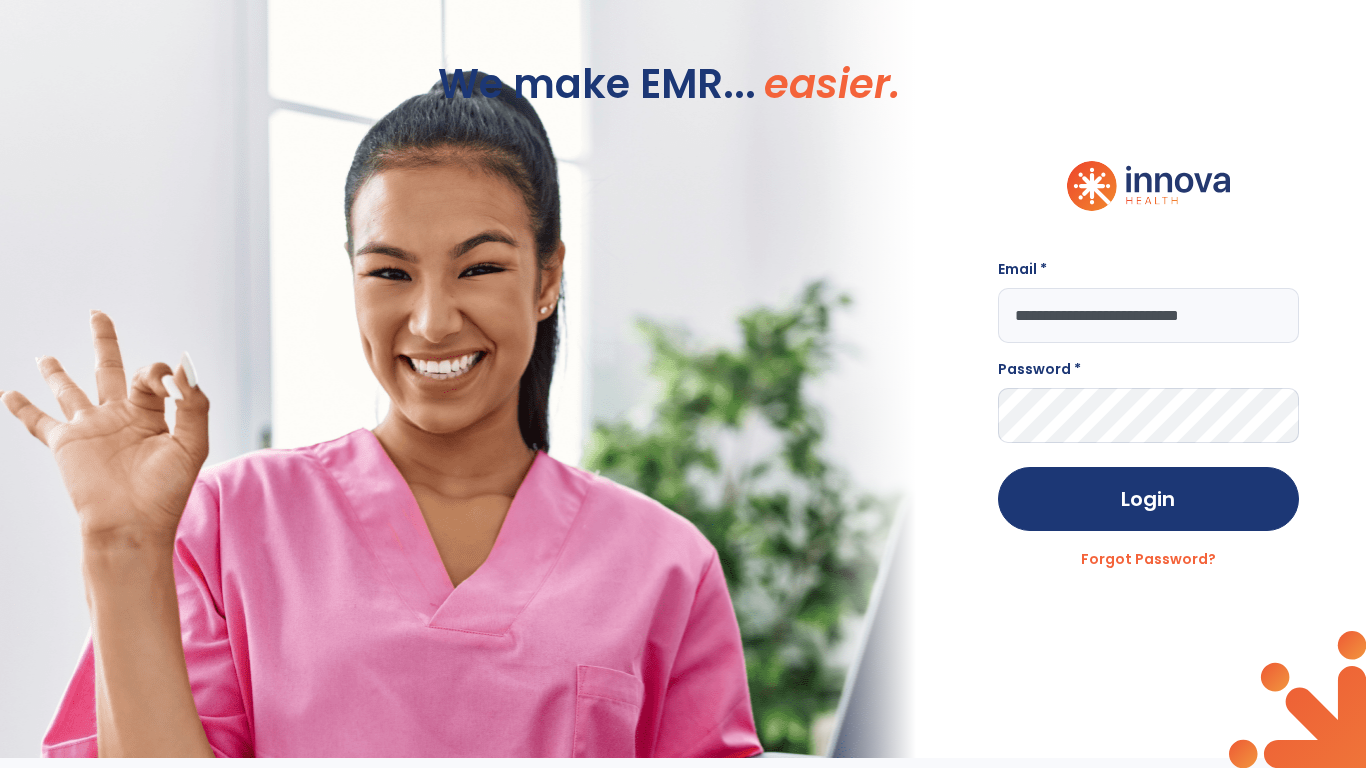 type on "**********" 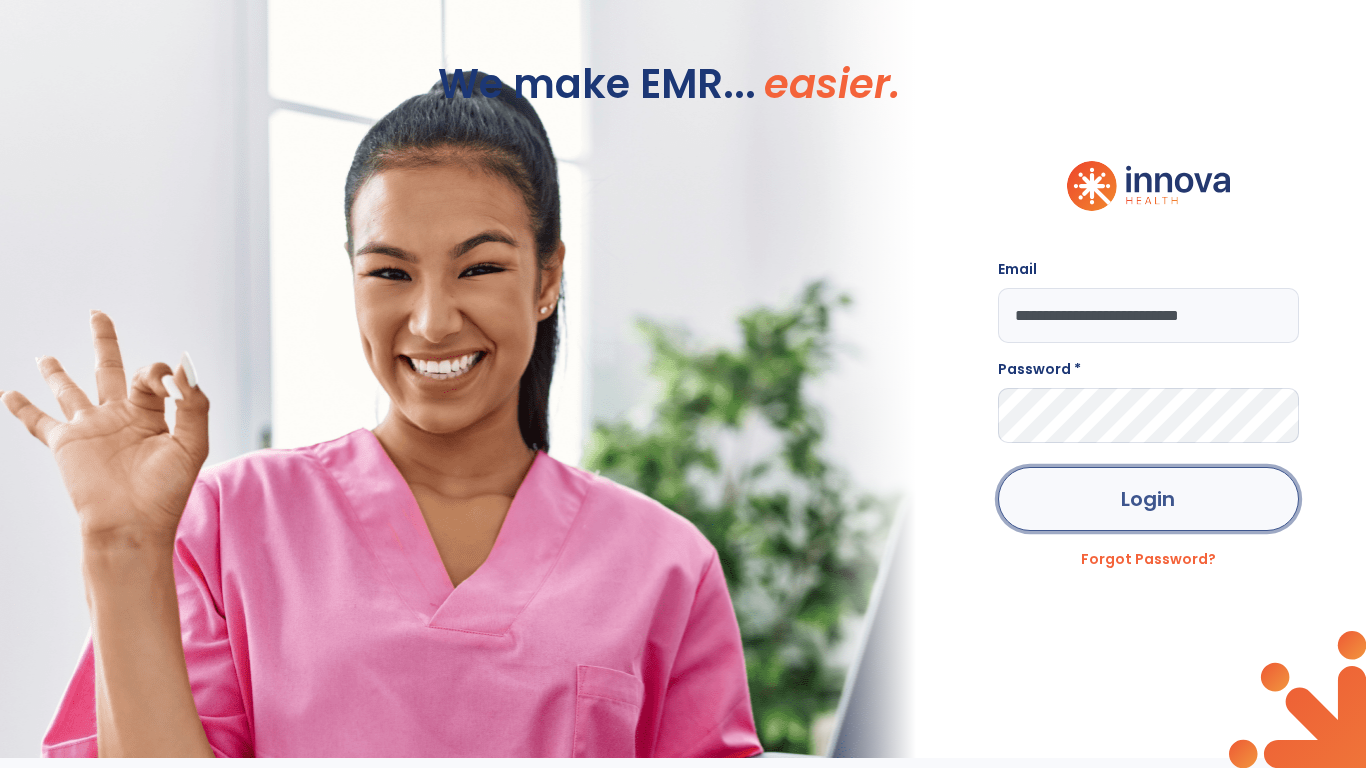 click on "Login" 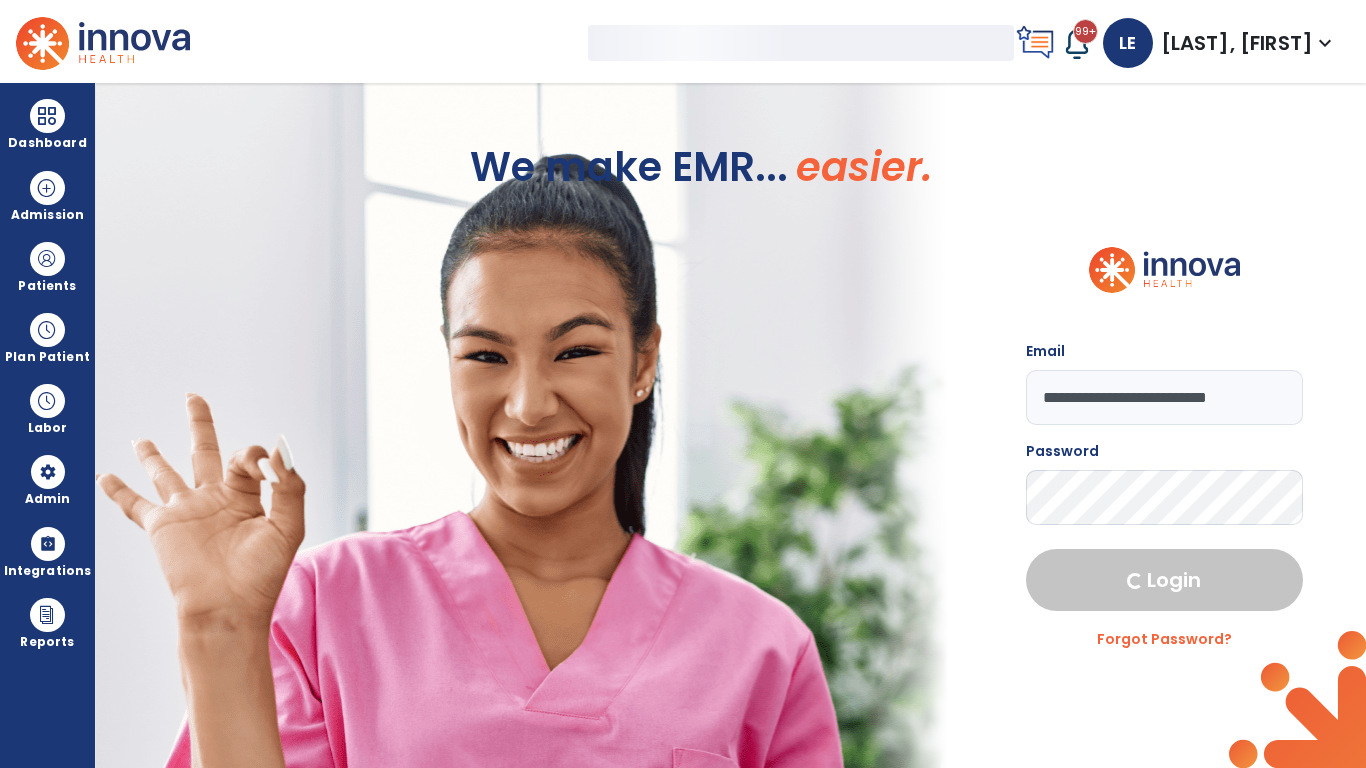 select on "***" 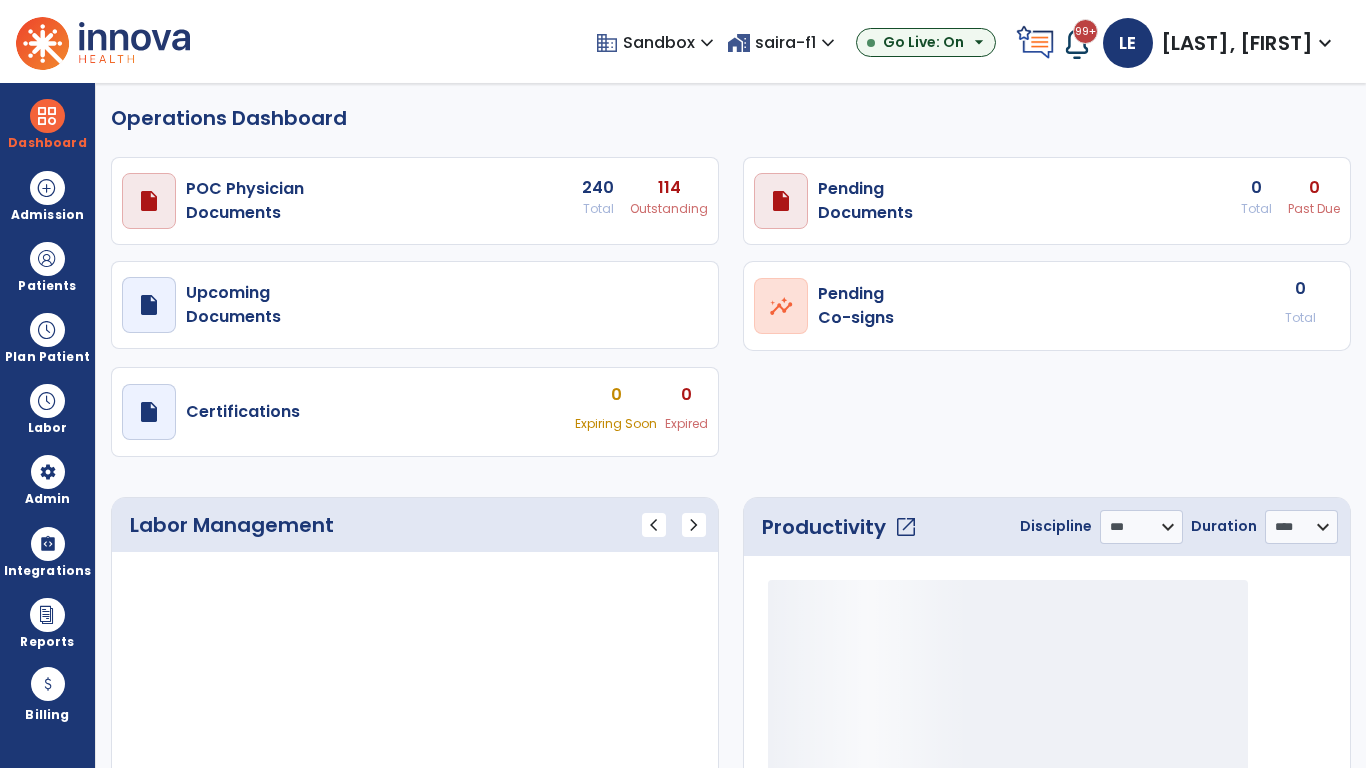 select on "***" 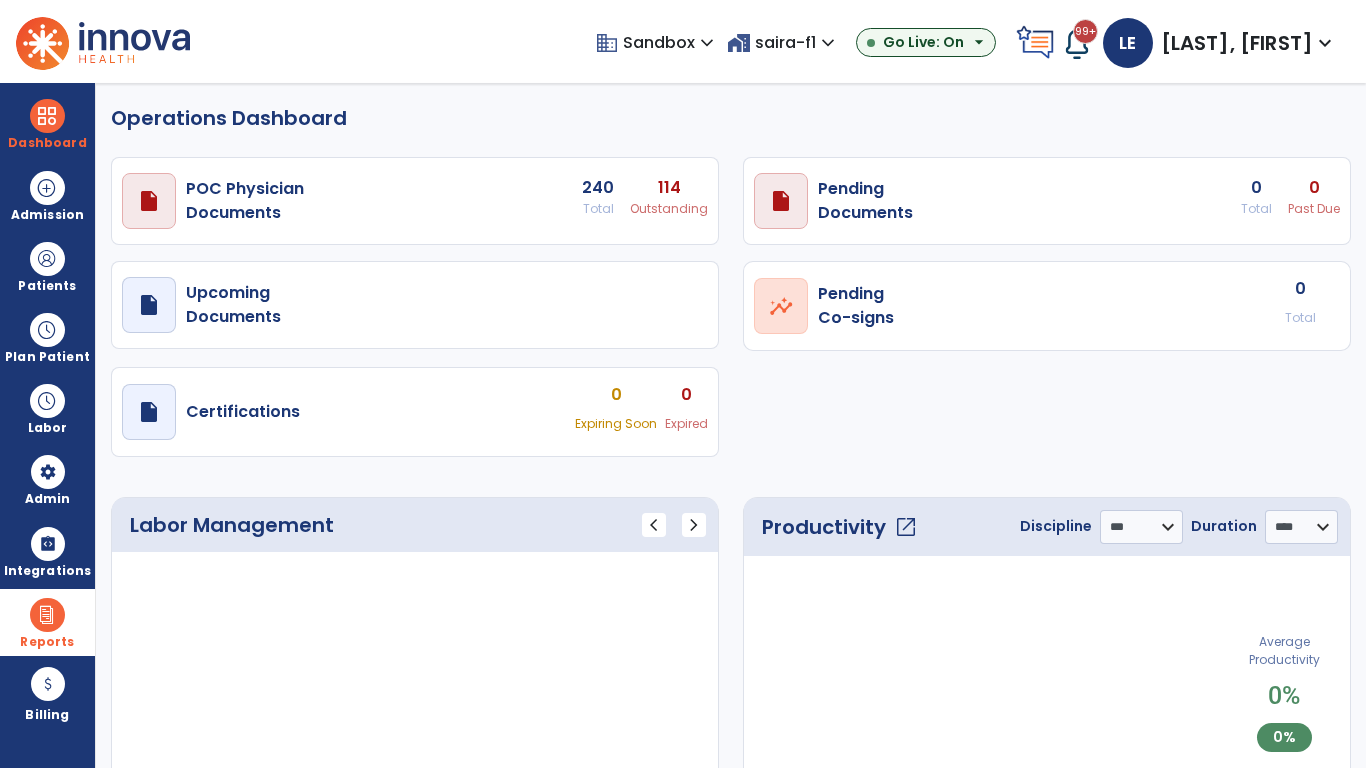 click at bounding box center [47, 615] 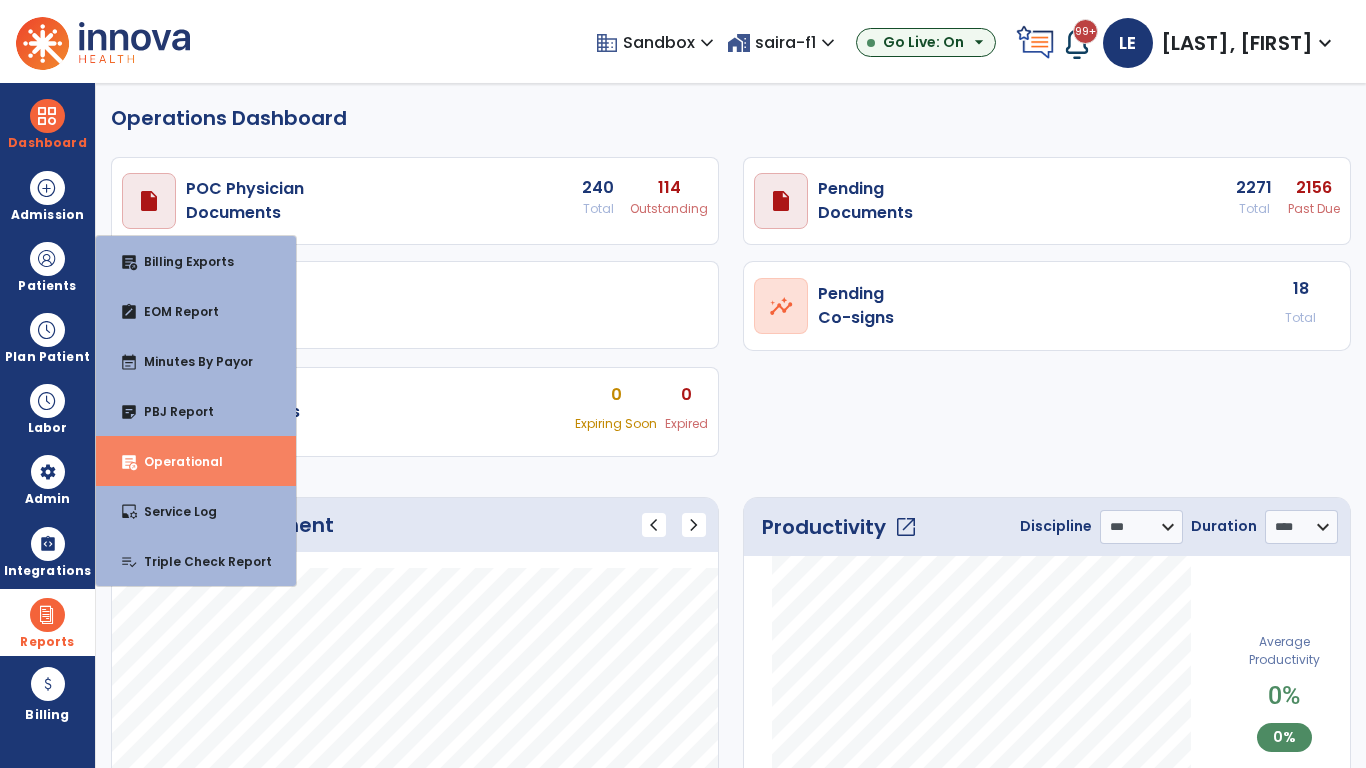 click on "Operational" at bounding box center (175, 461) 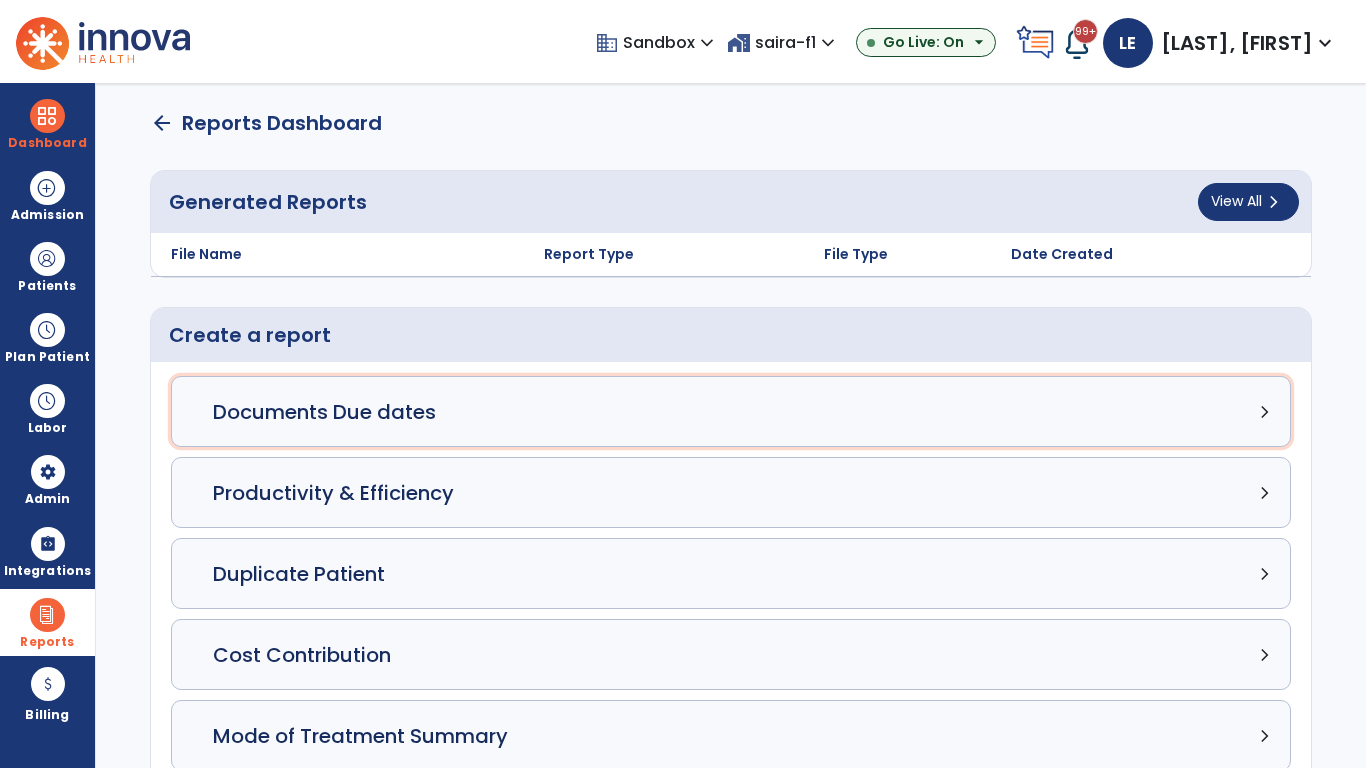 click on "Documents Due dates chevron_right" 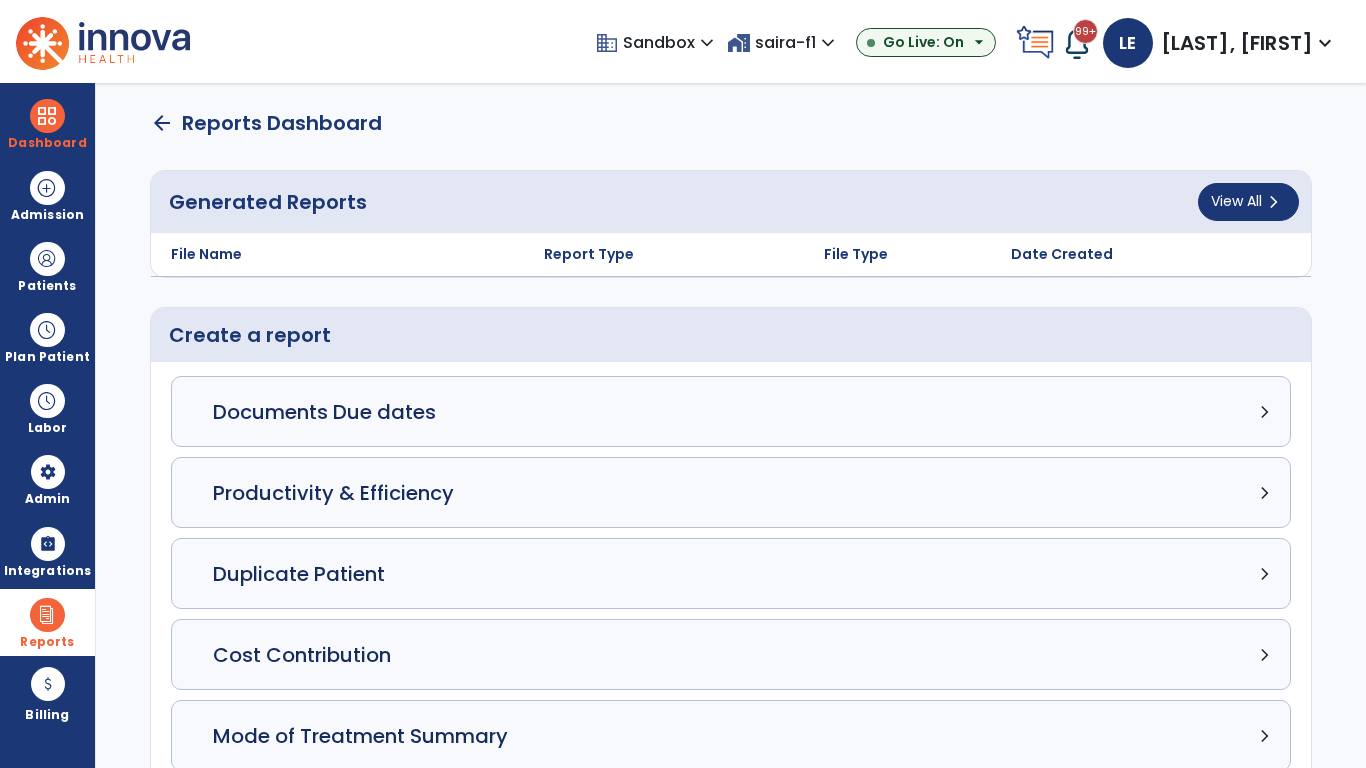 select on "***" 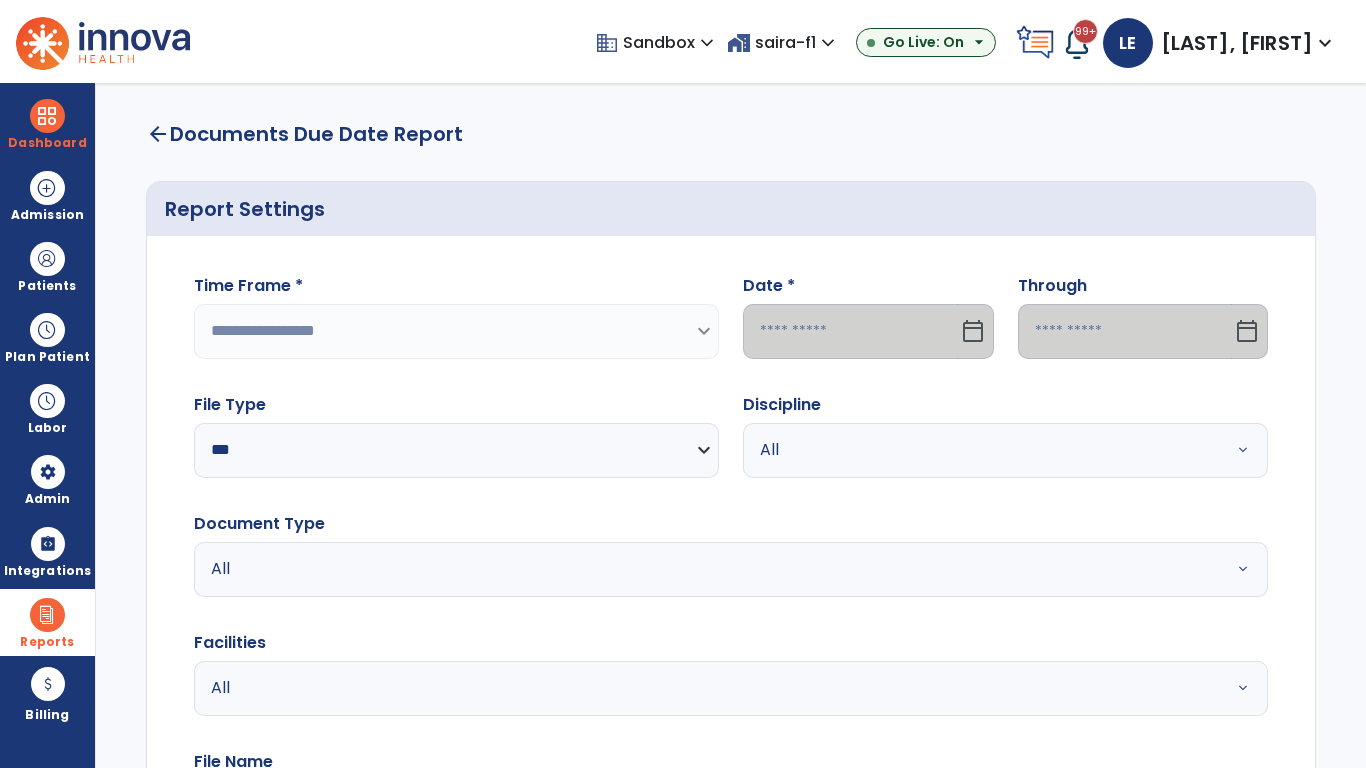 select on "*****" 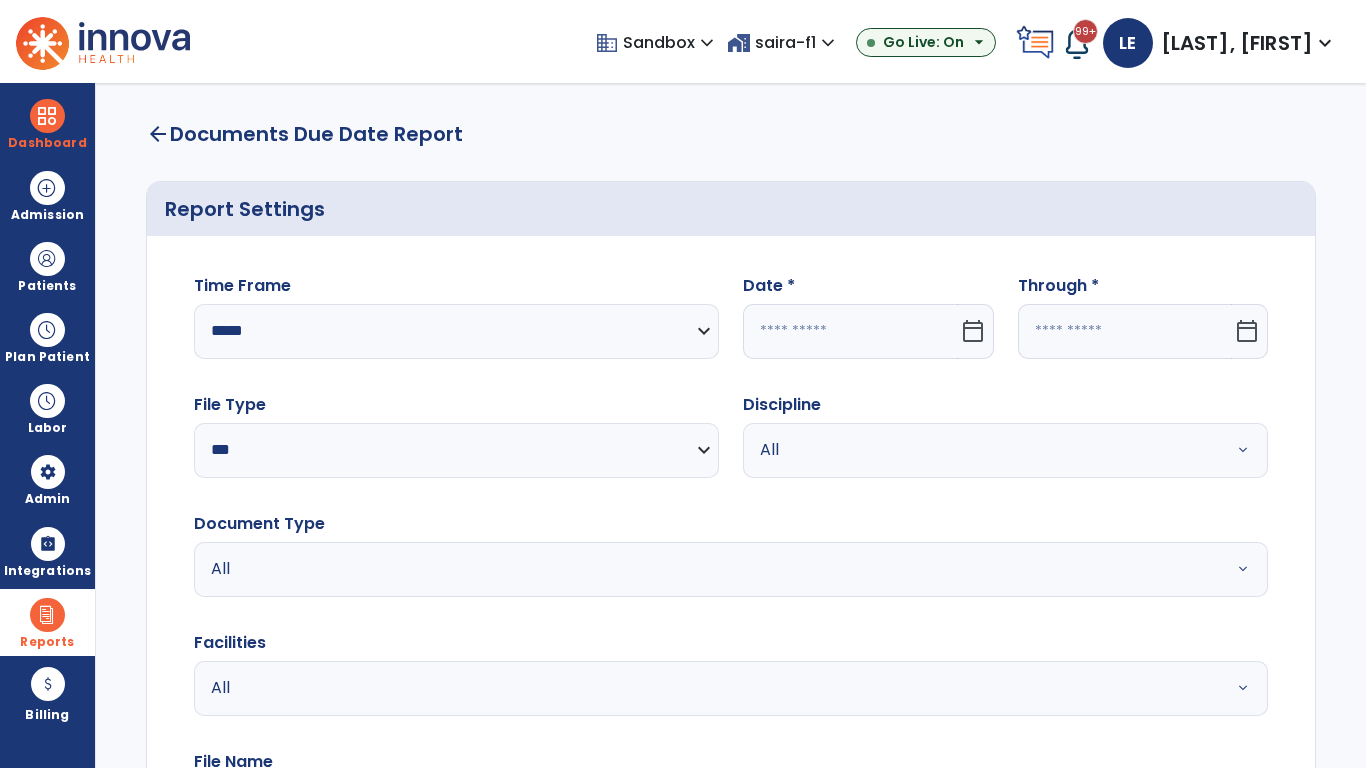 click 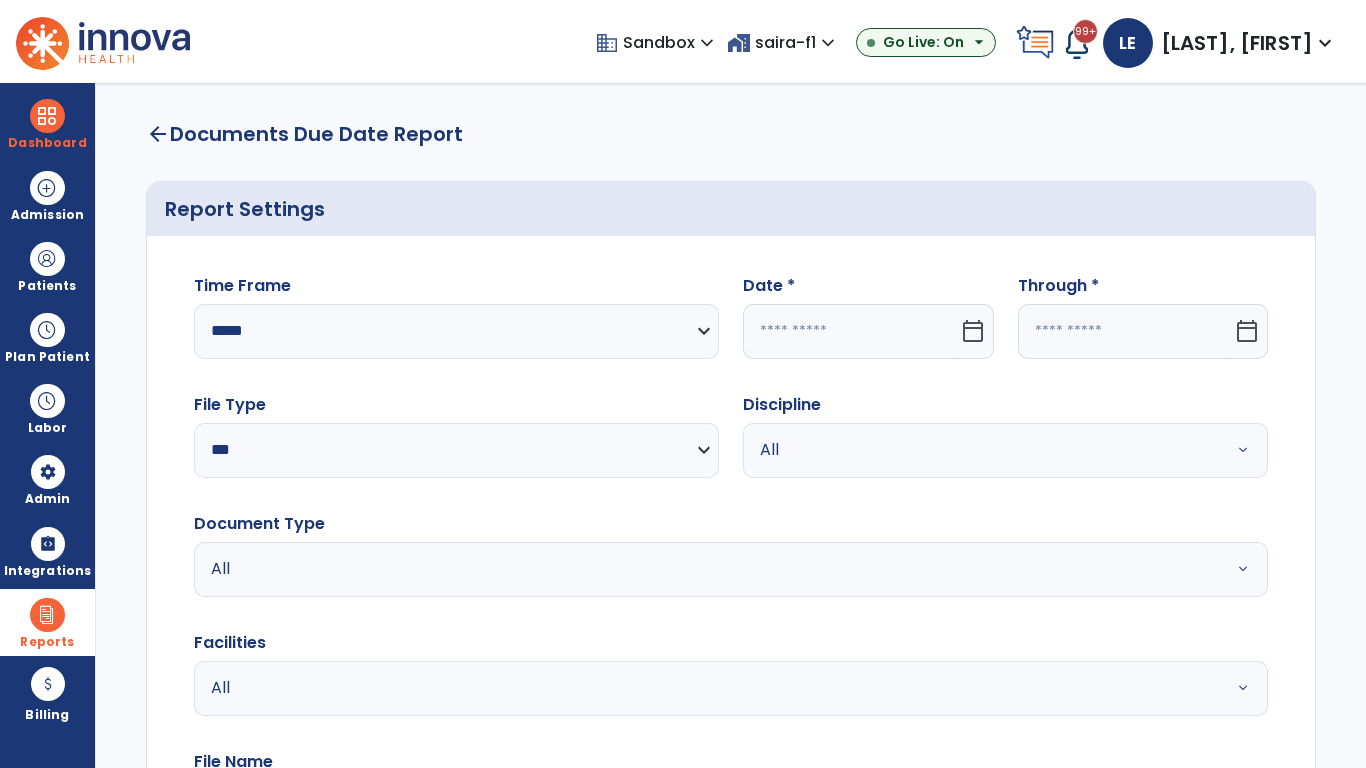 select on "*" 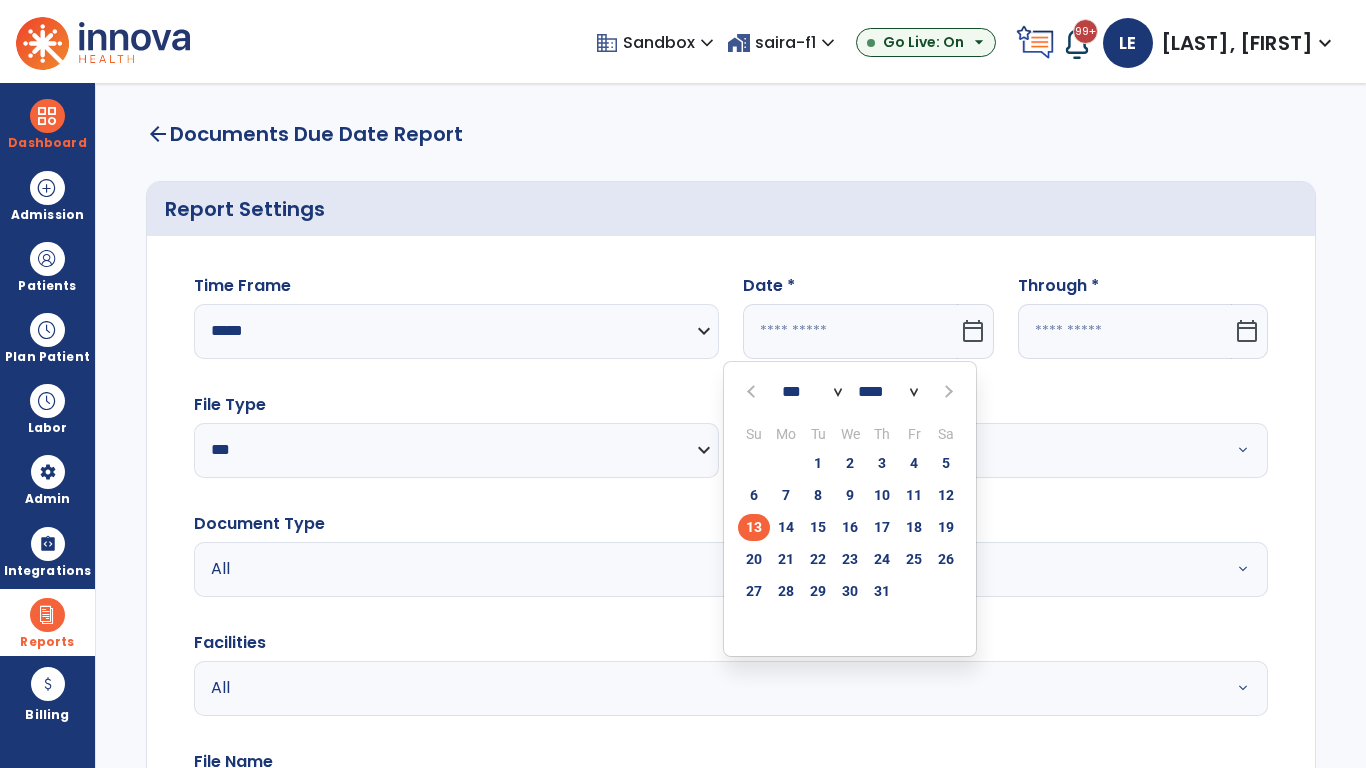 select on "****" 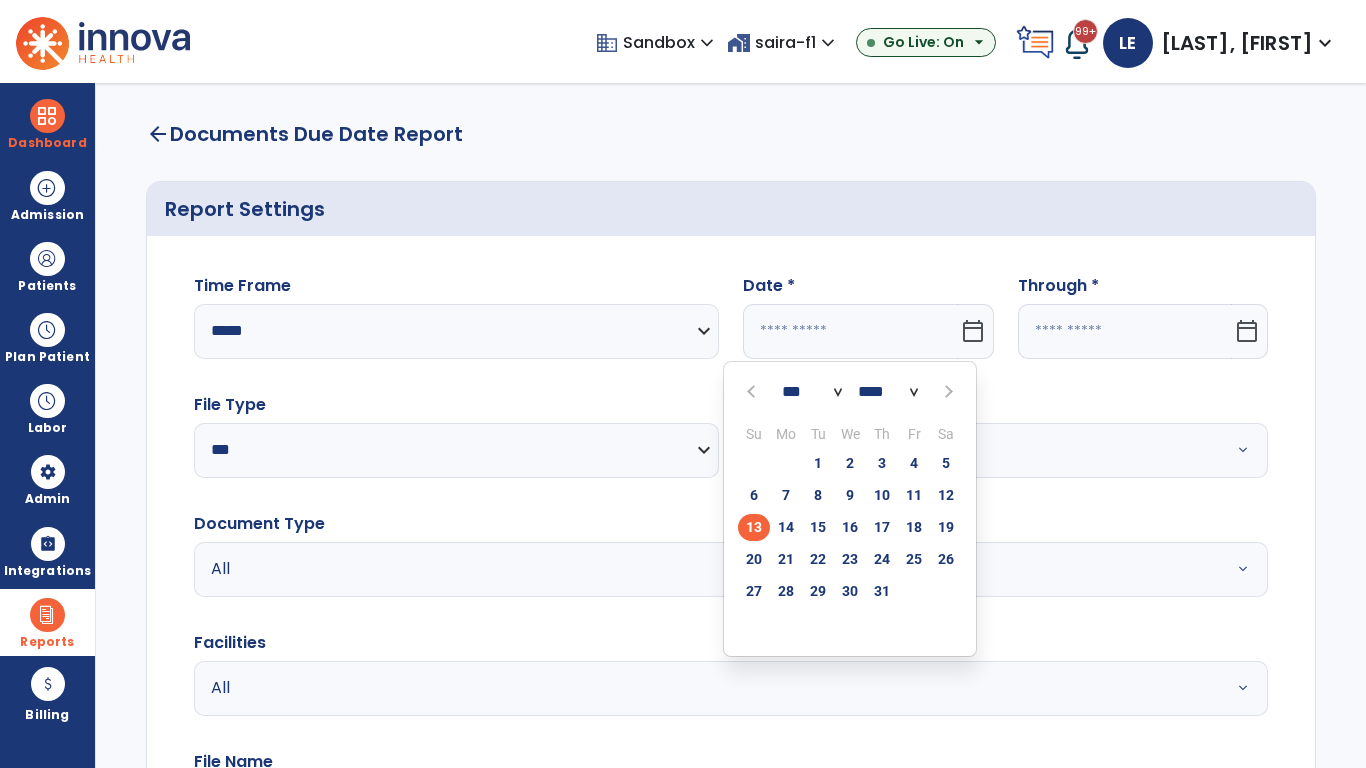 select on "**" 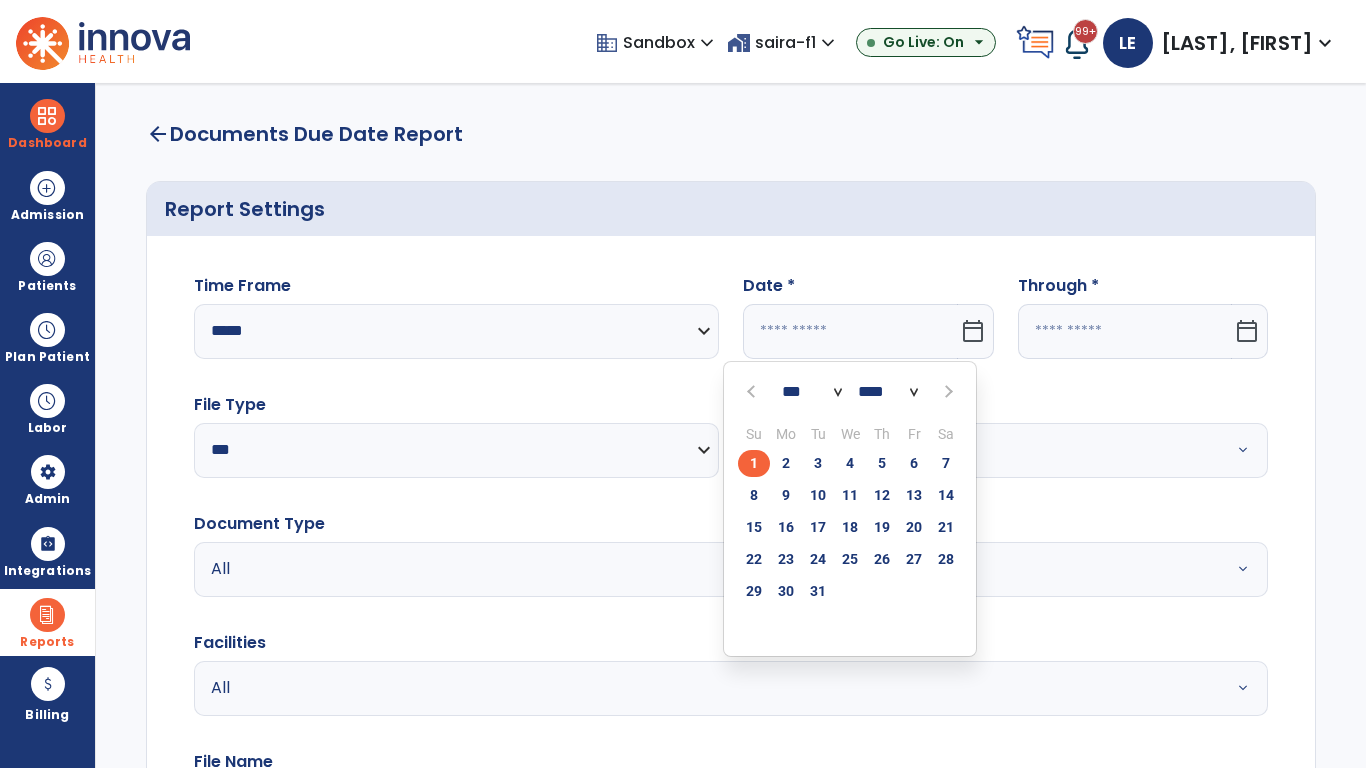 click on "1" 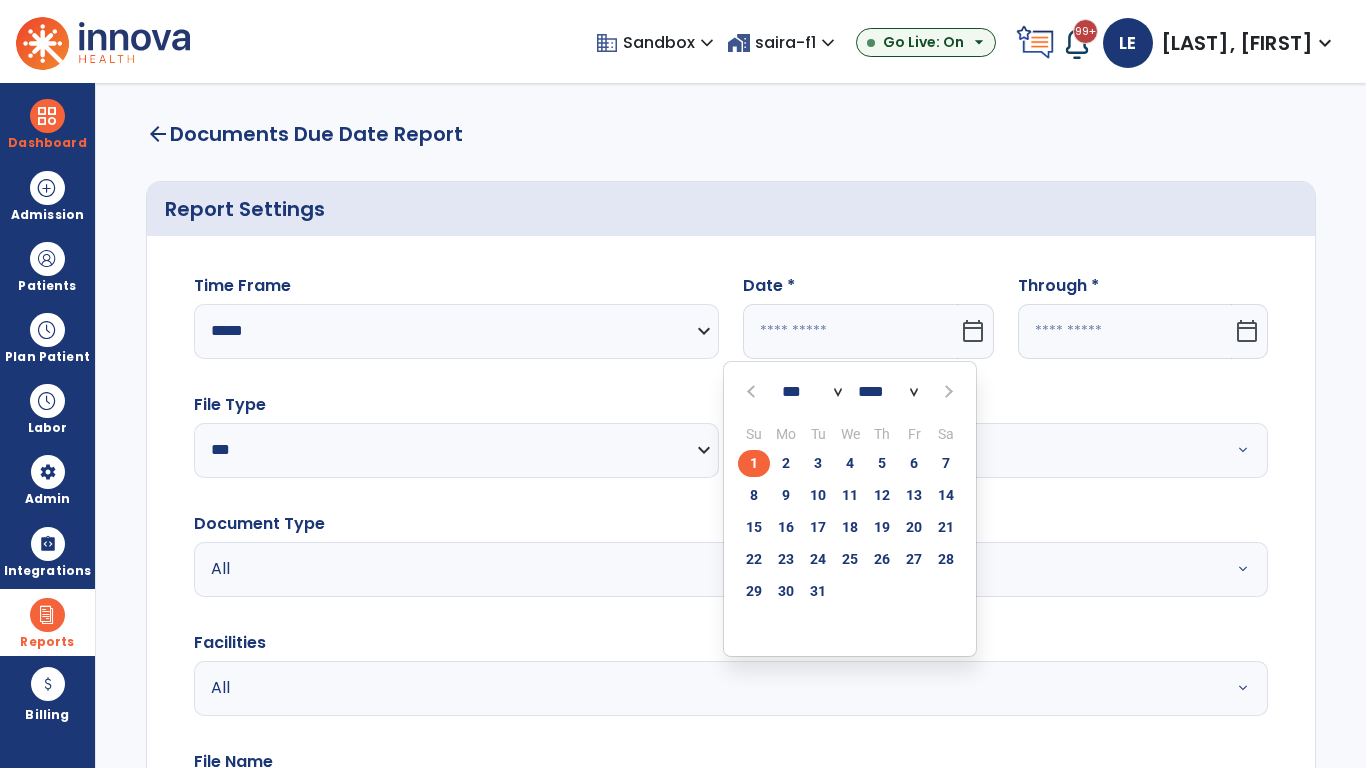type on "*********" 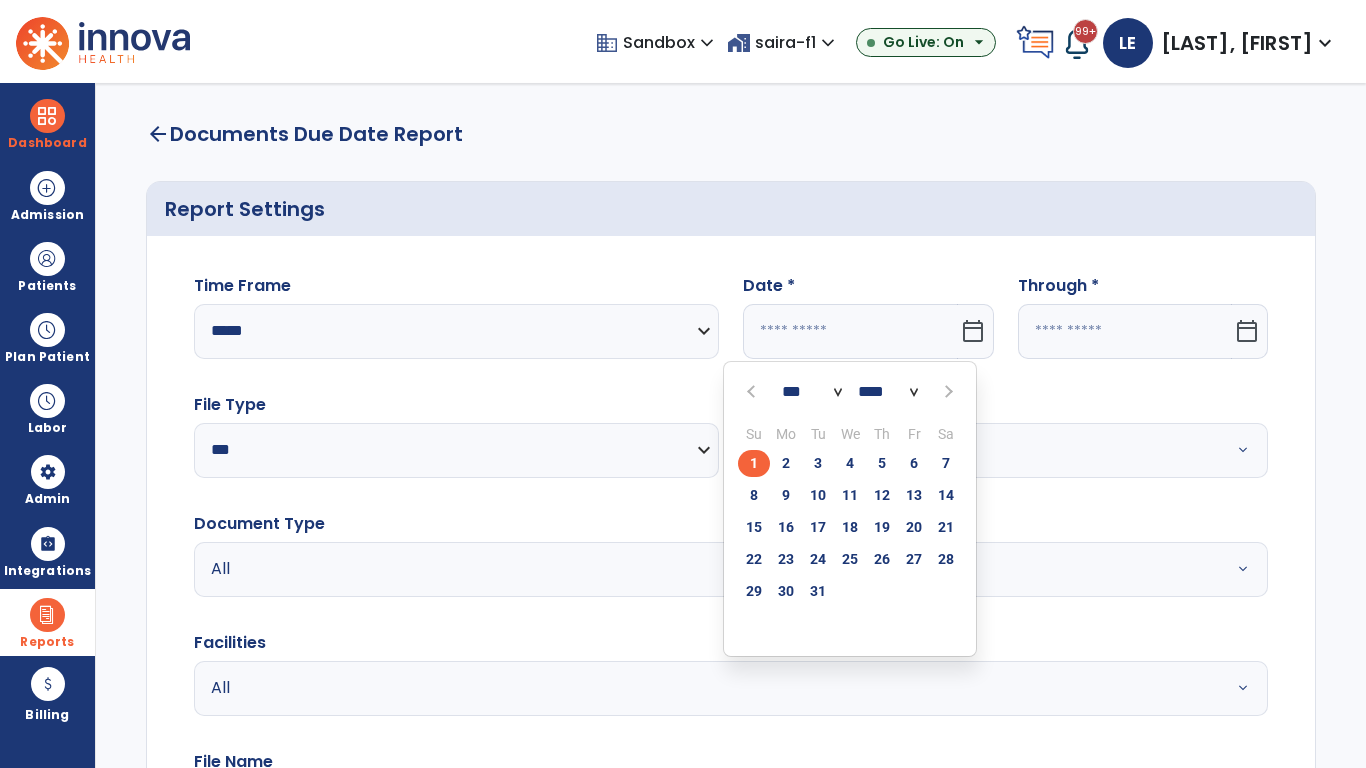 type on "**********" 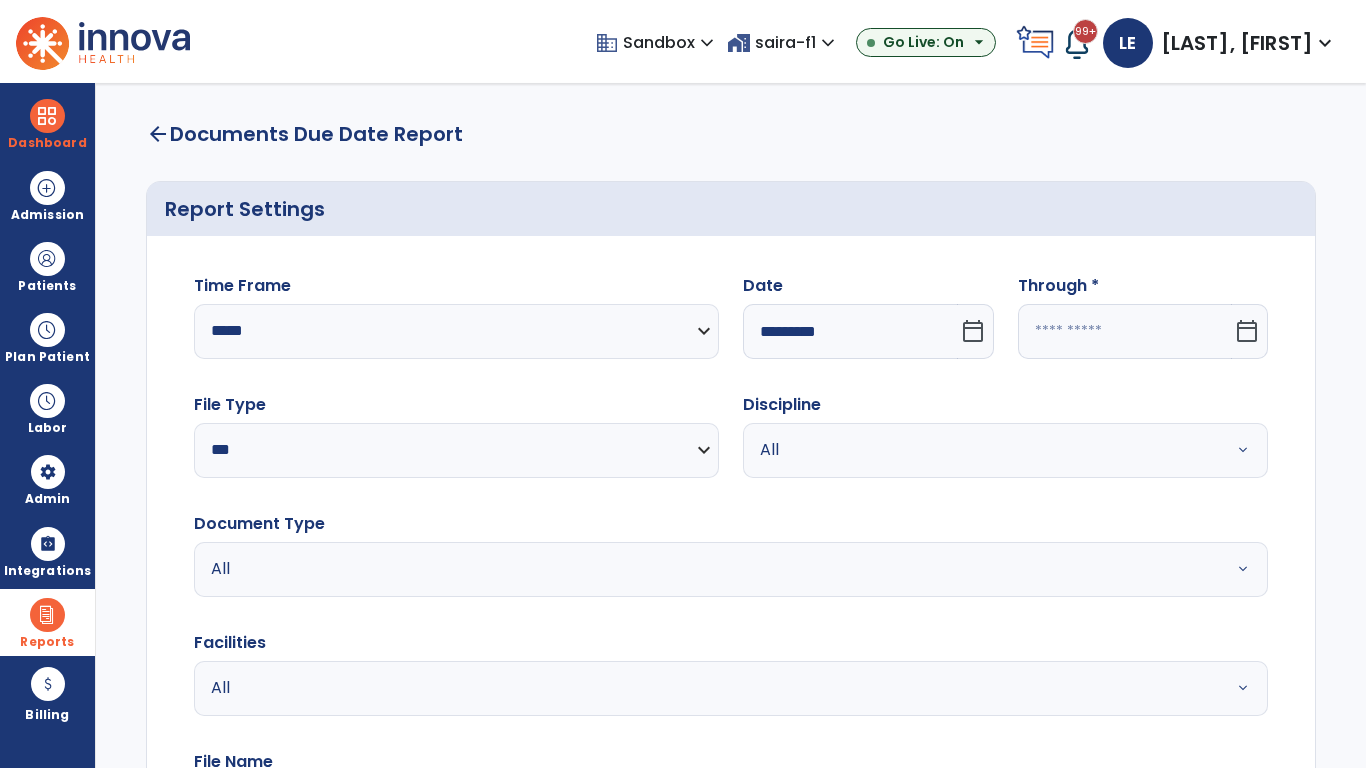 click 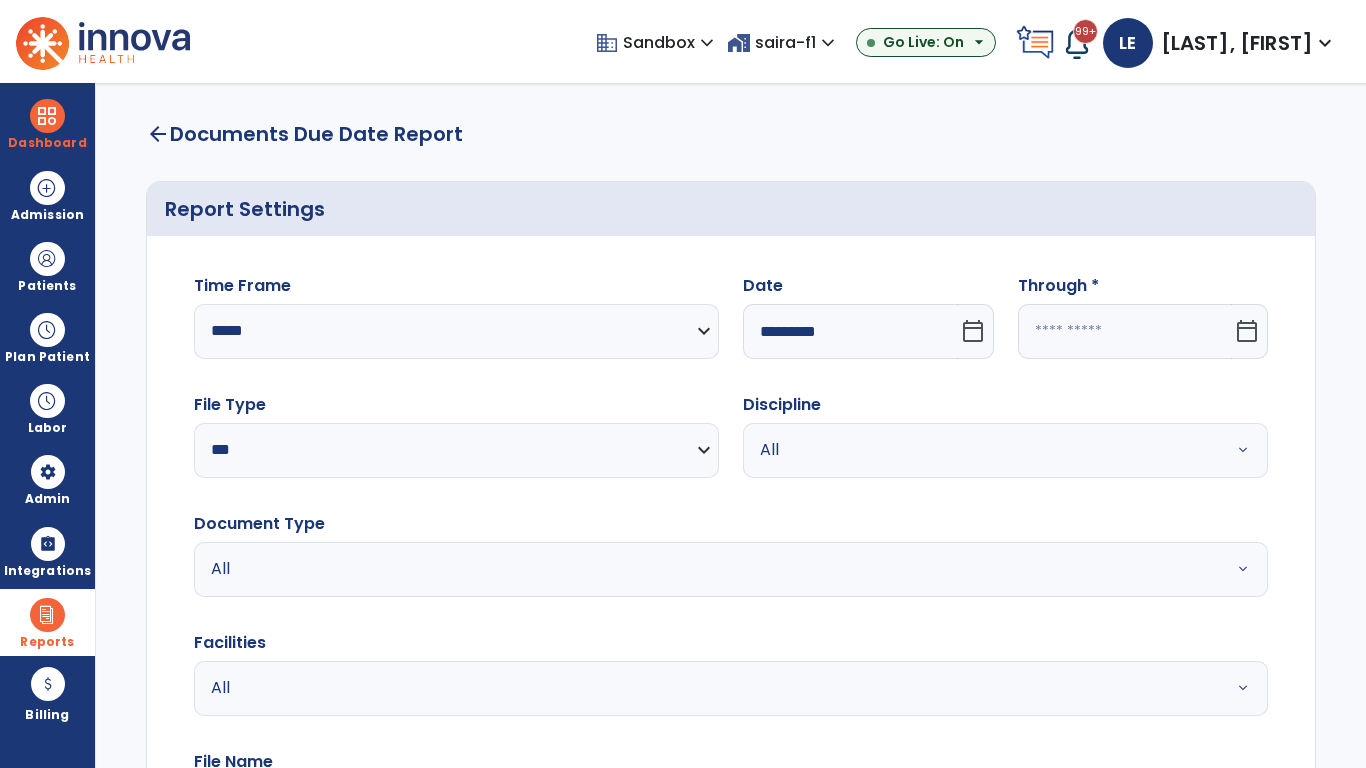 select on "****" 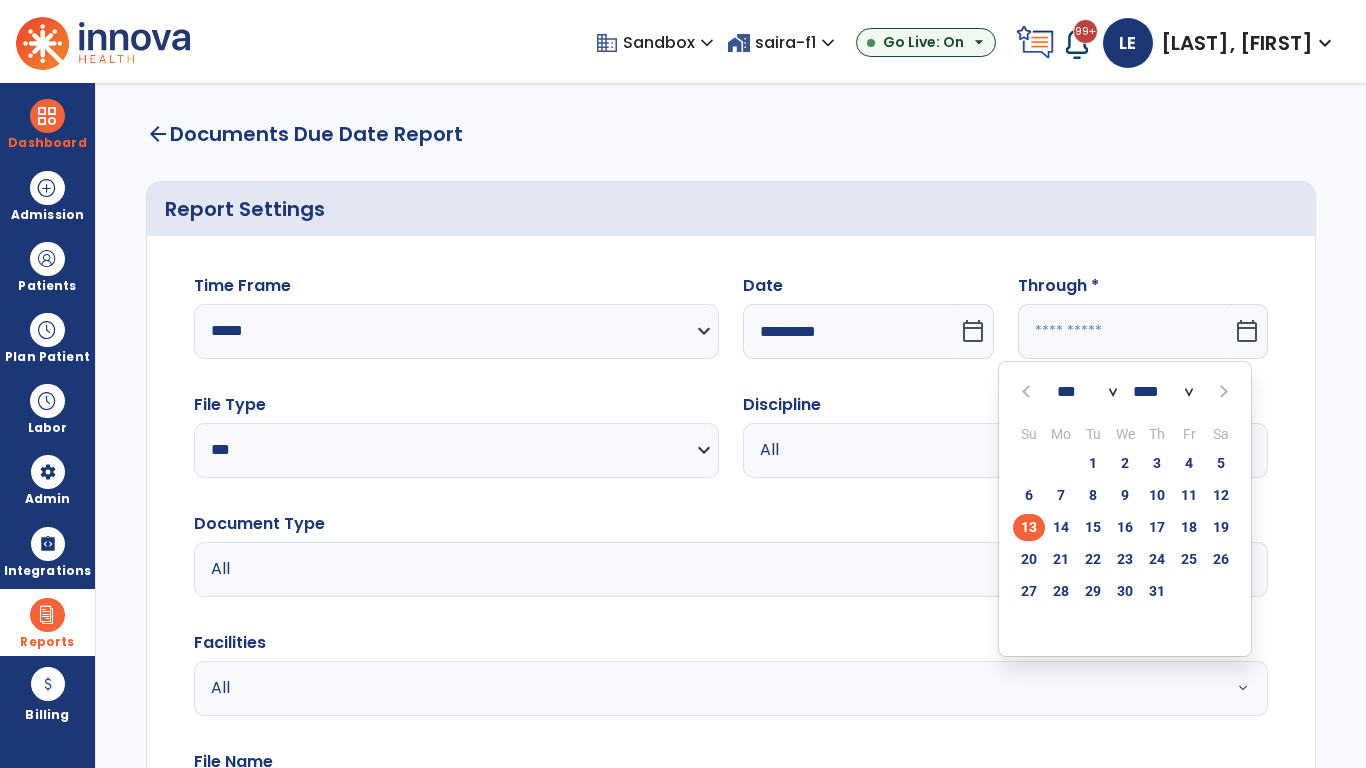 select on "*" 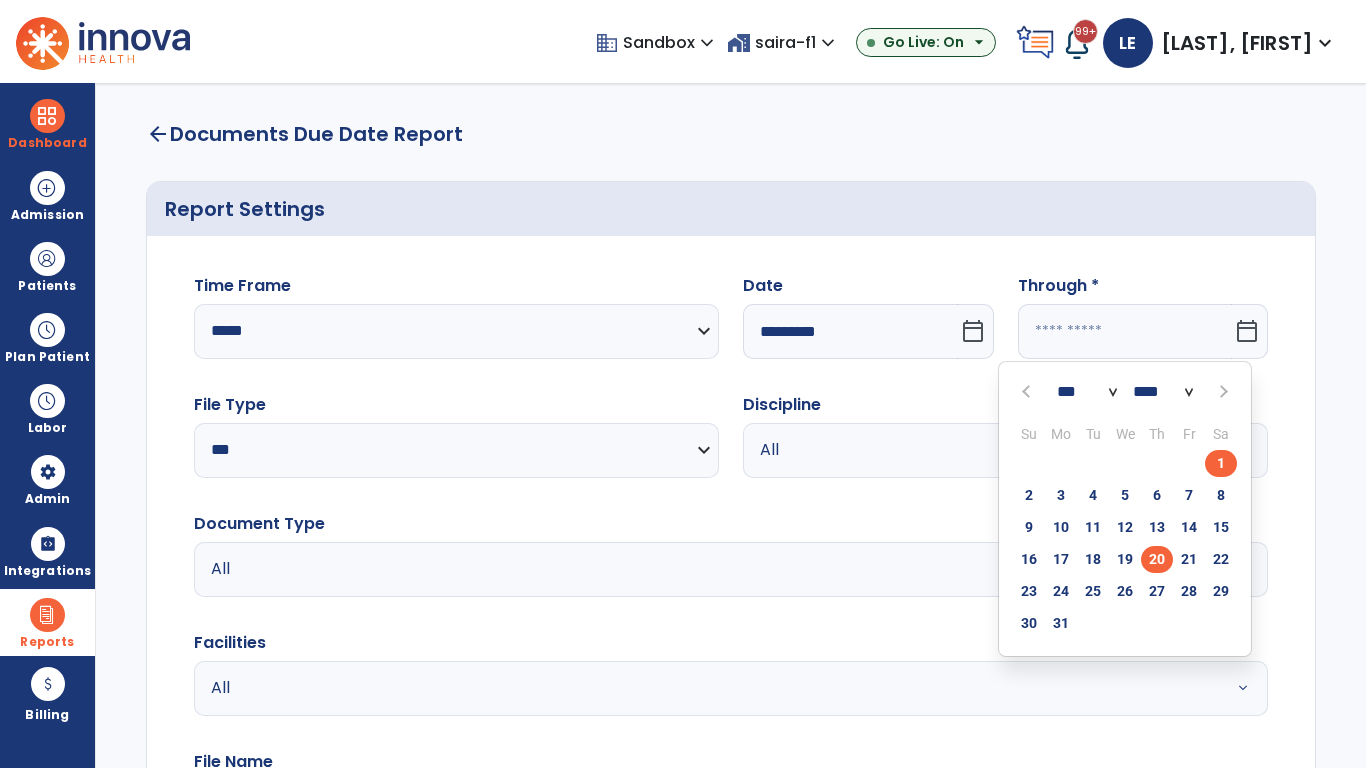 click on "20" 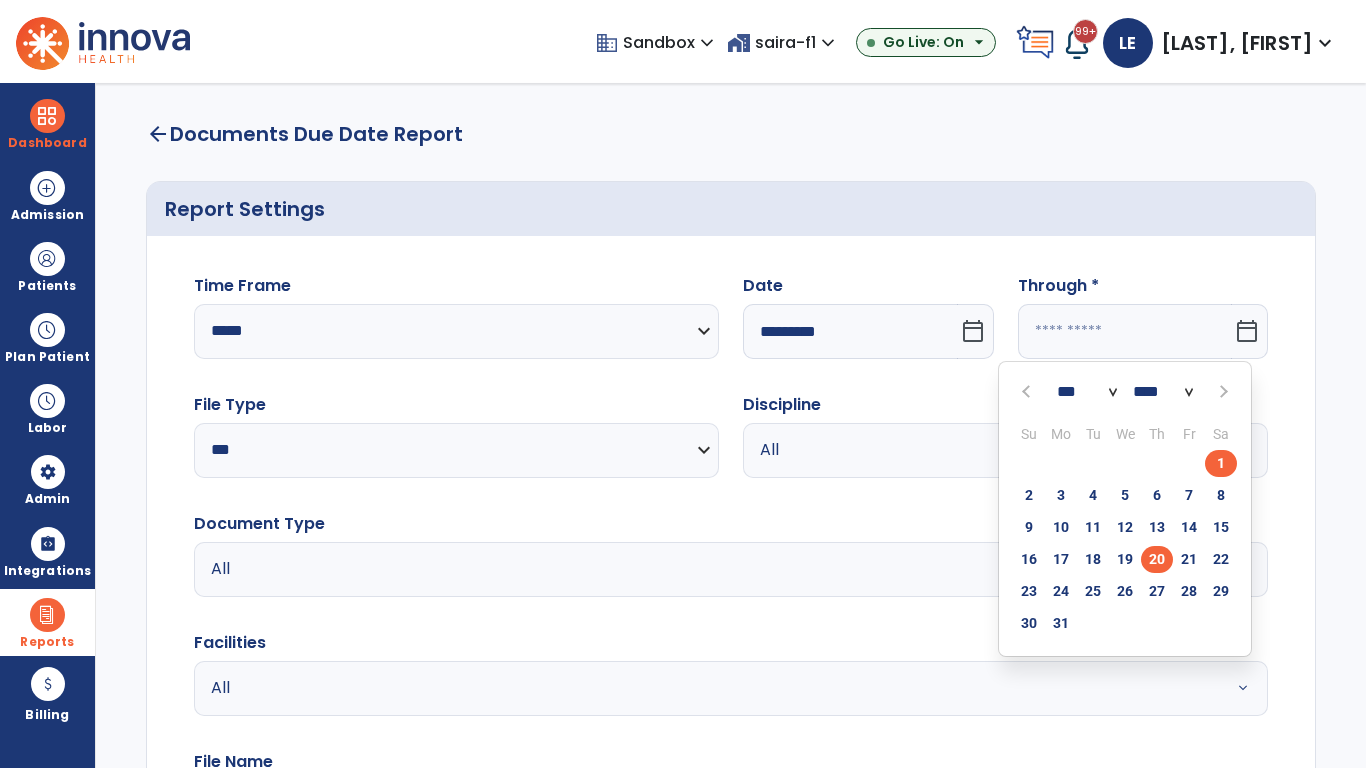 type on "*********" 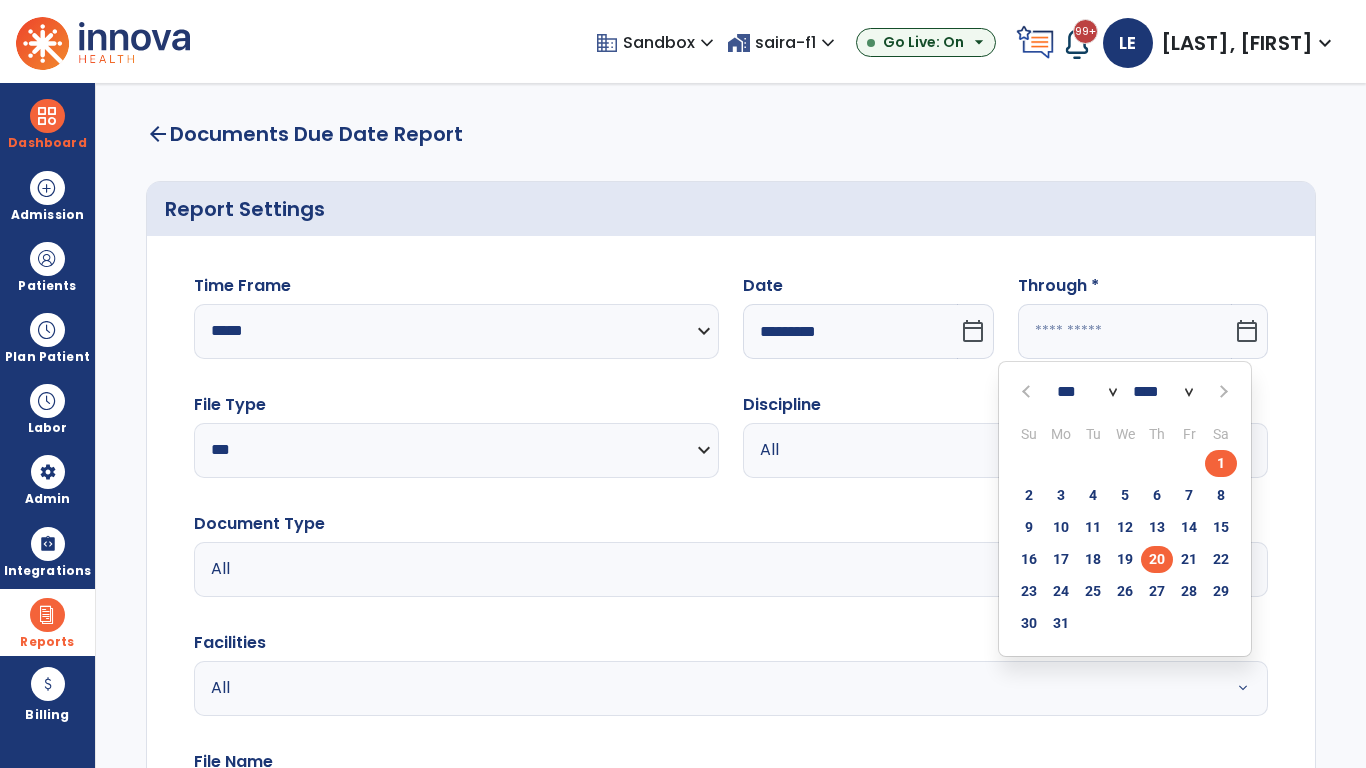 type on "**********" 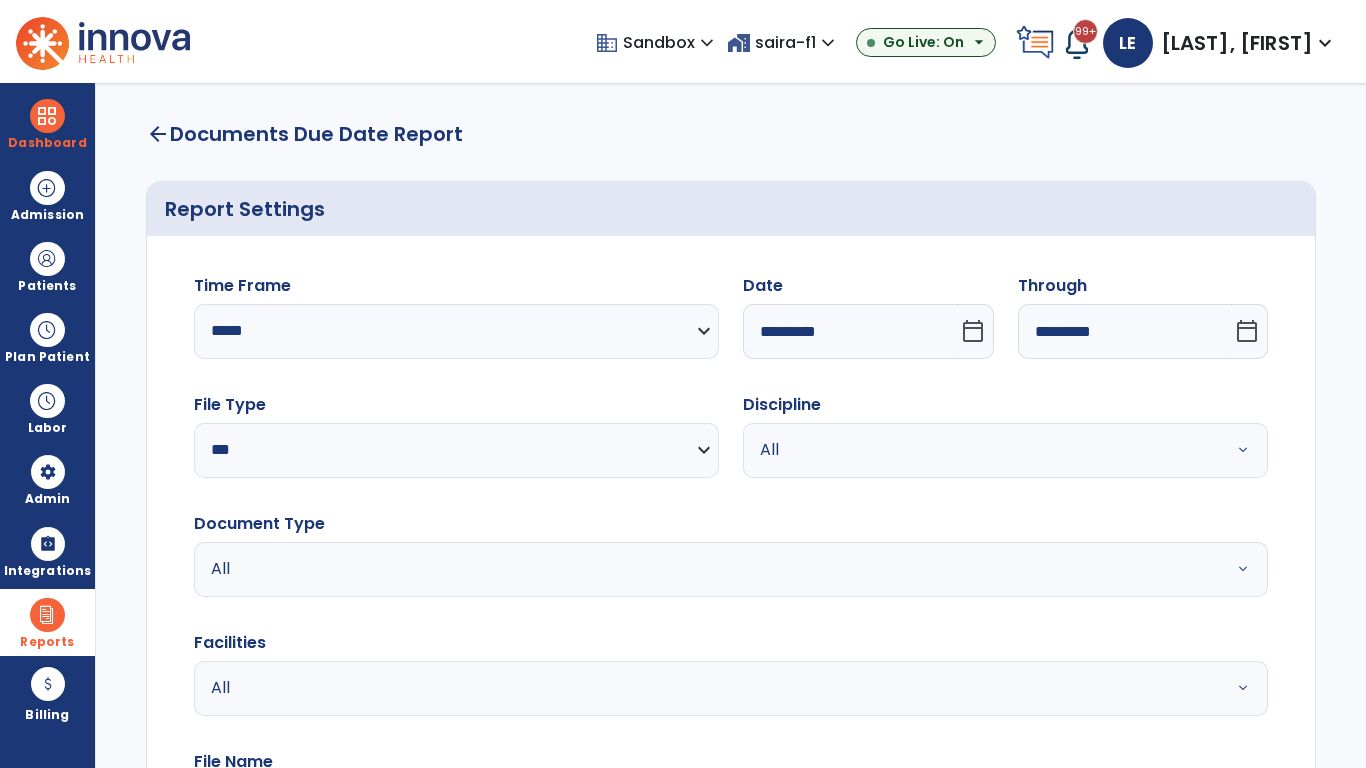 scroll, scrollTop: 51, scrollLeft: 0, axis: vertical 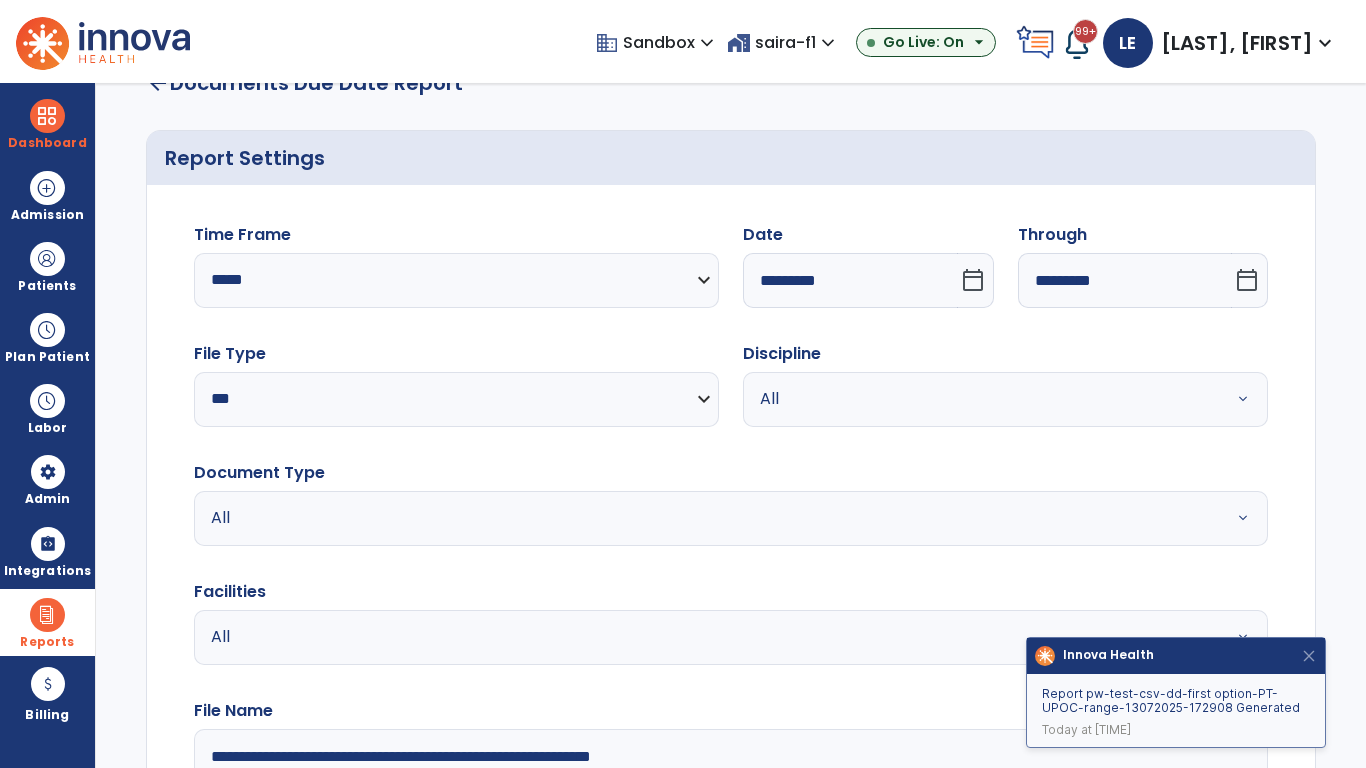 type on "**********" 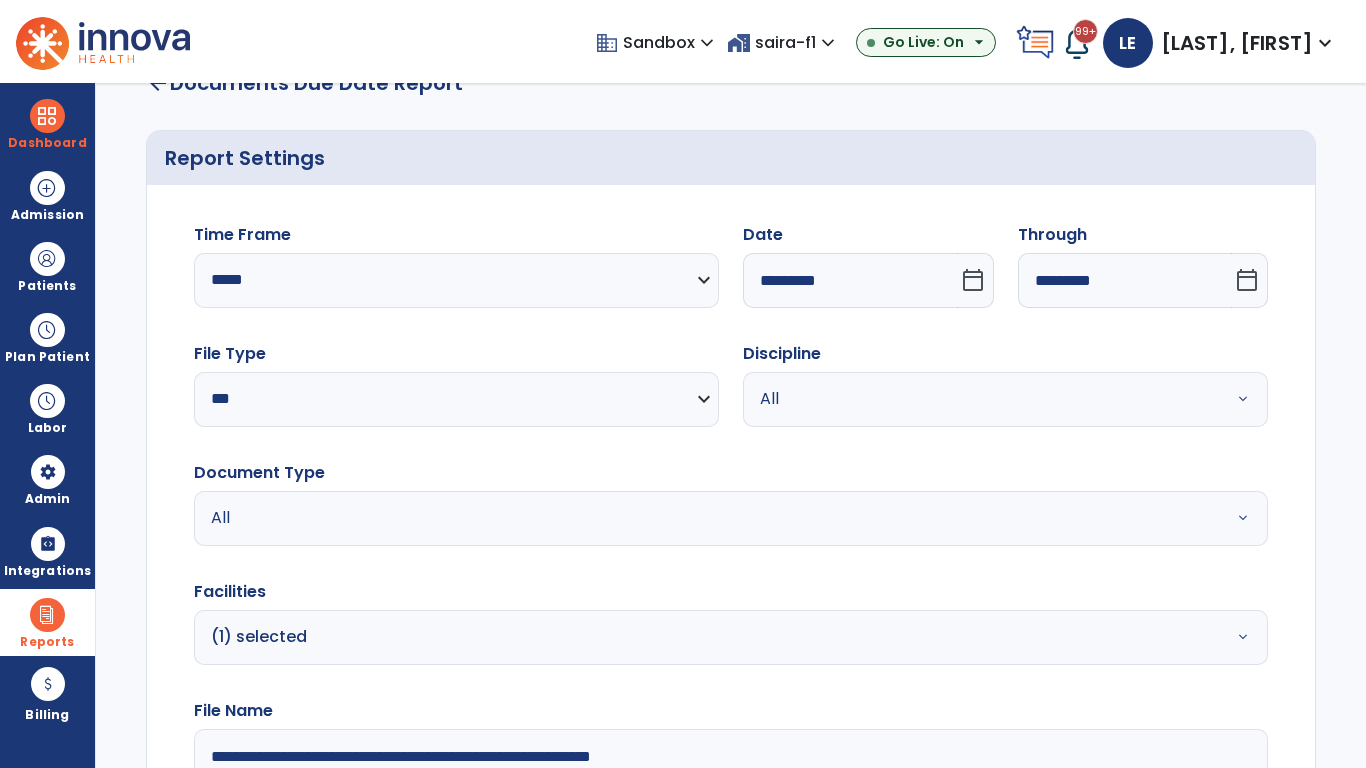 click on "All" at bounding box center (981, 399) 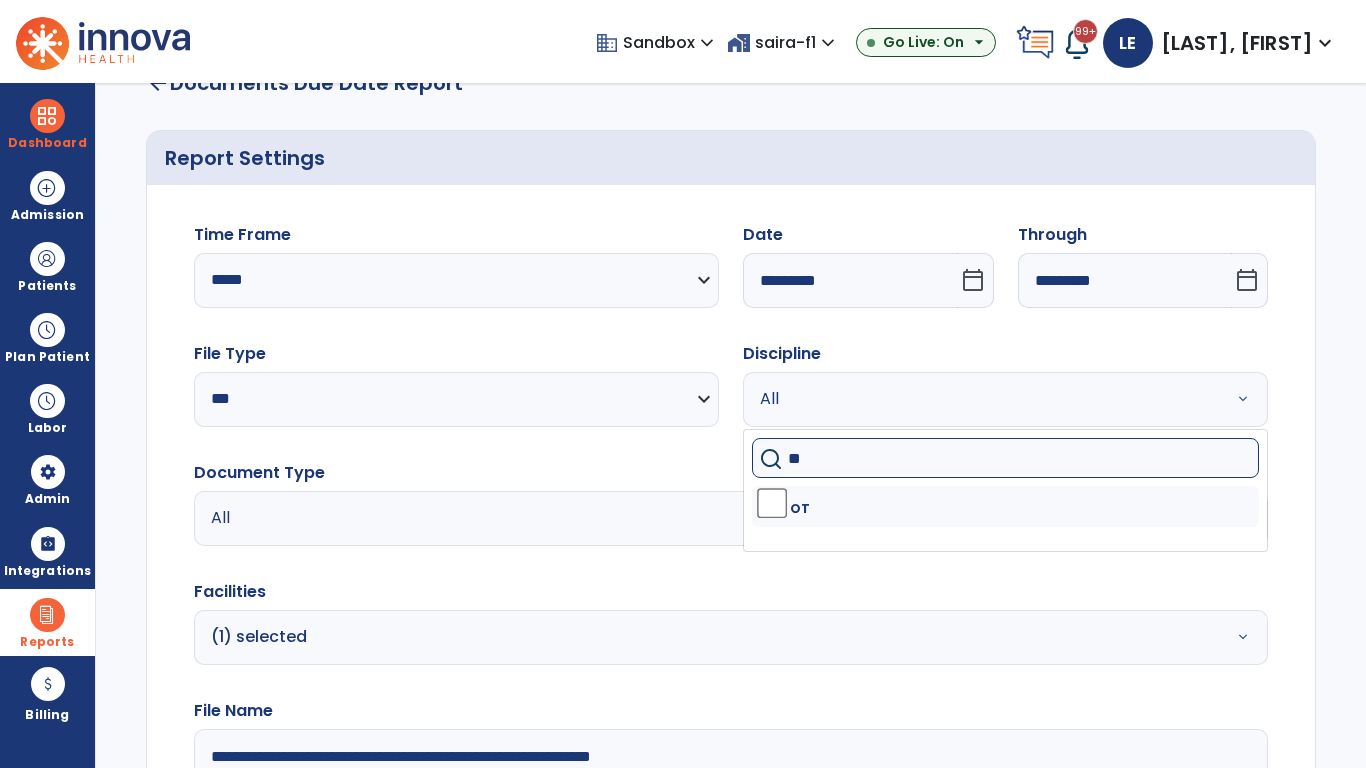 type on "**" 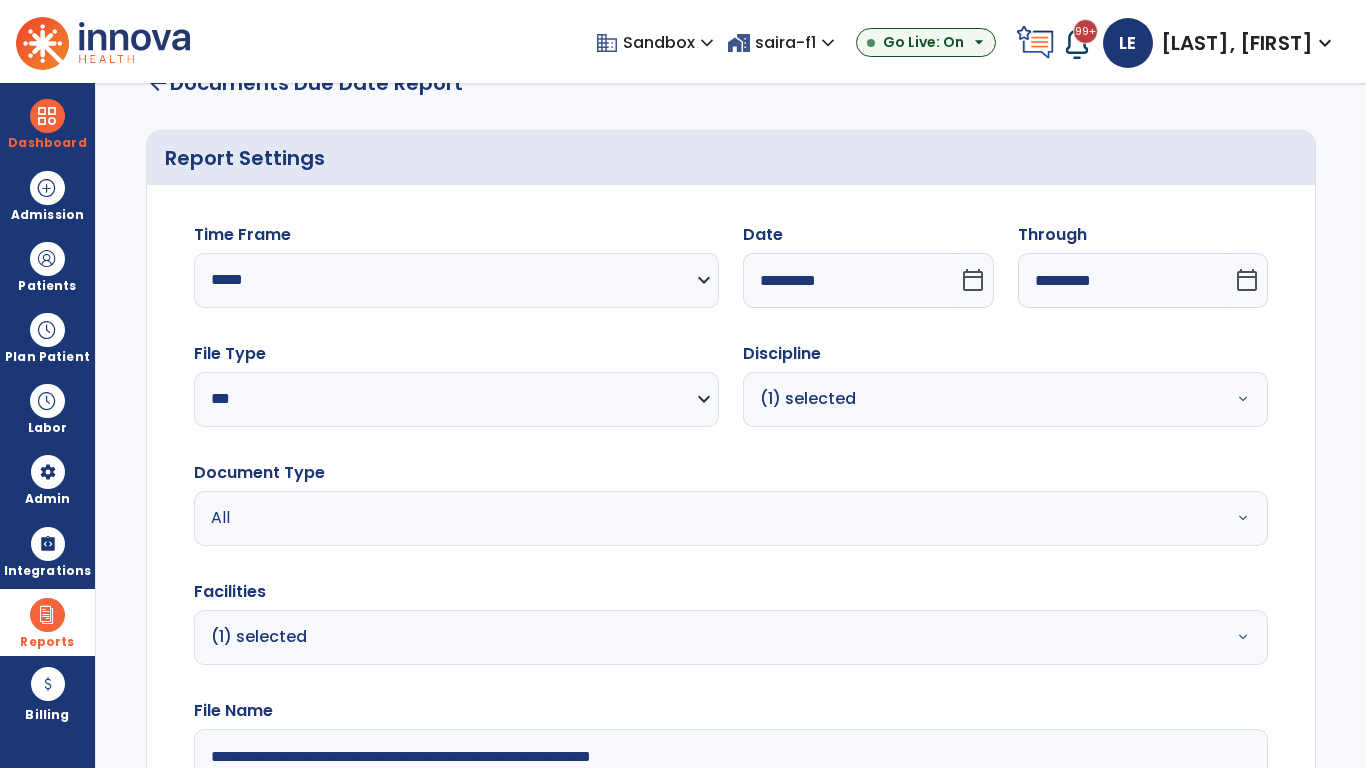 click on "All" at bounding box center (679, 518) 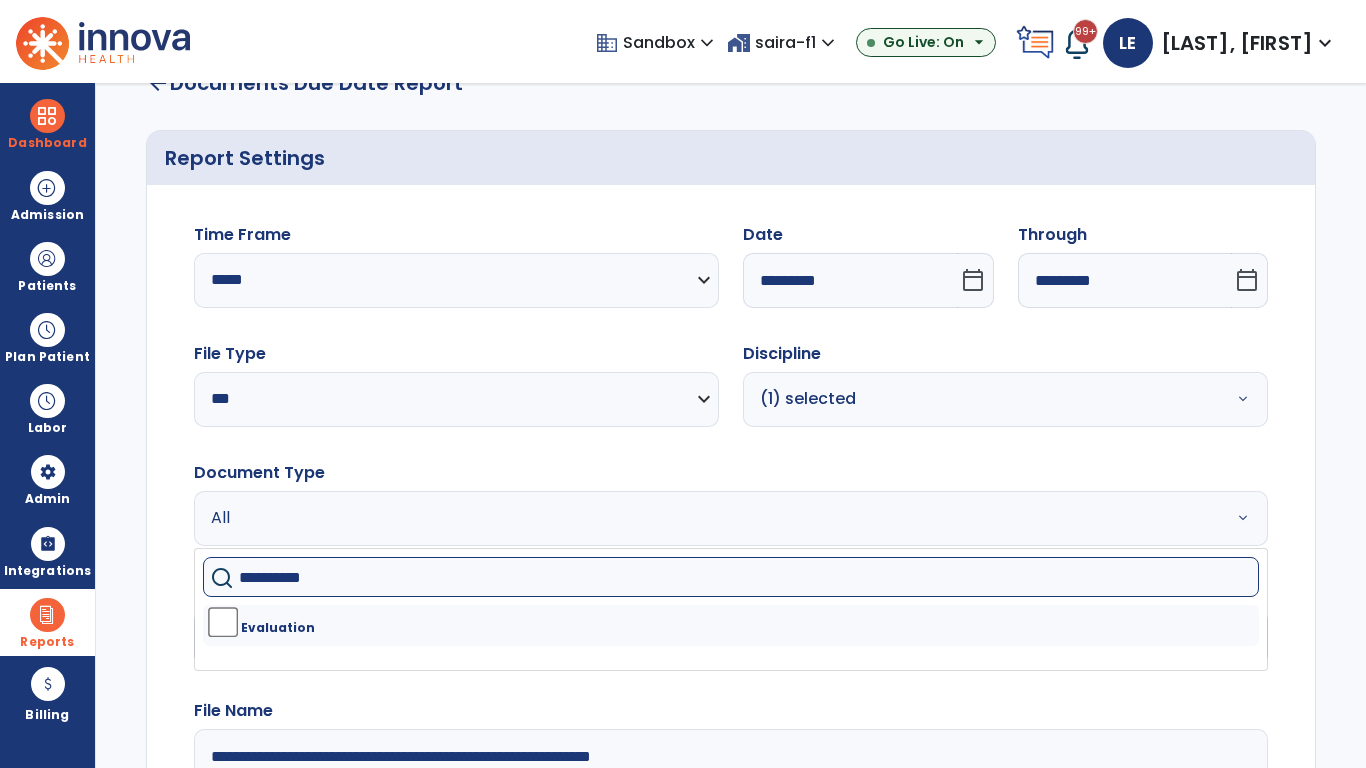 type on "**********" 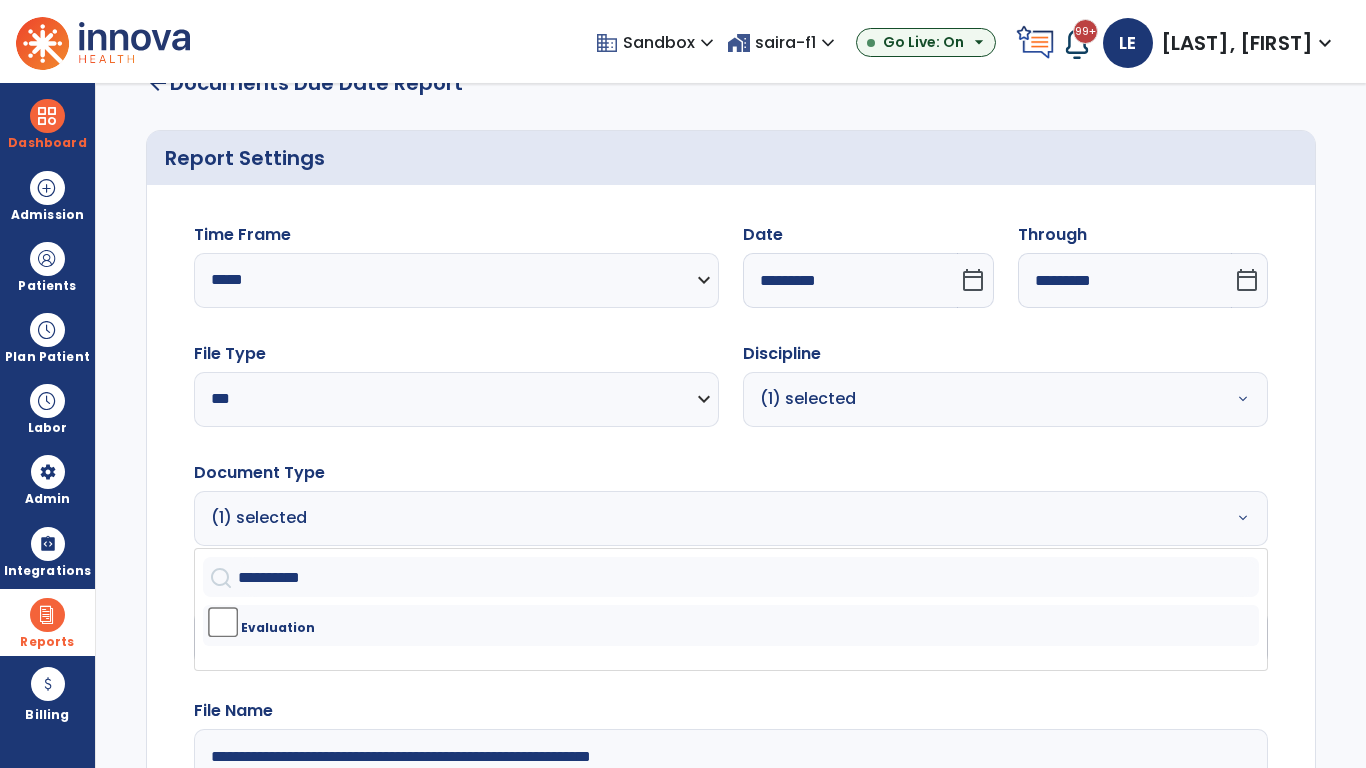 click on "Generate Report" 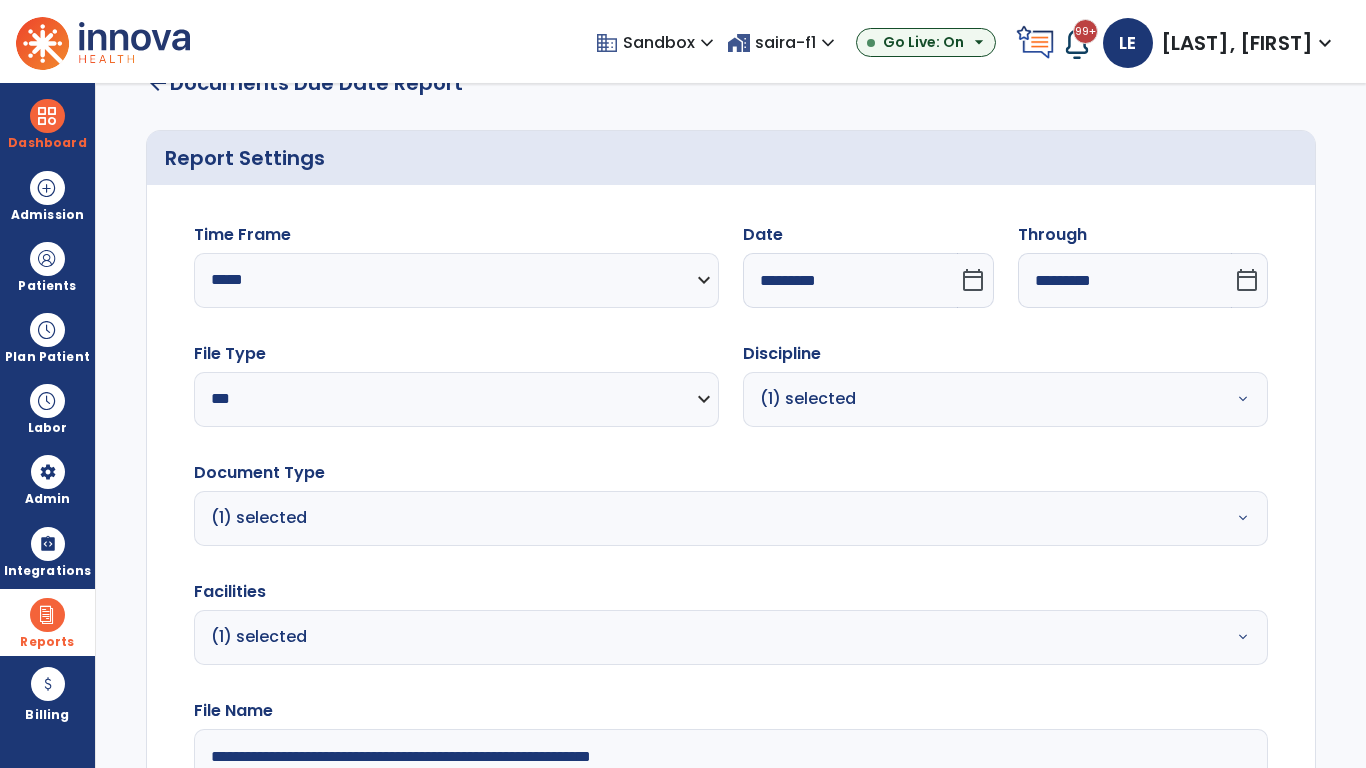 scroll, scrollTop: 264, scrollLeft: 0, axis: vertical 